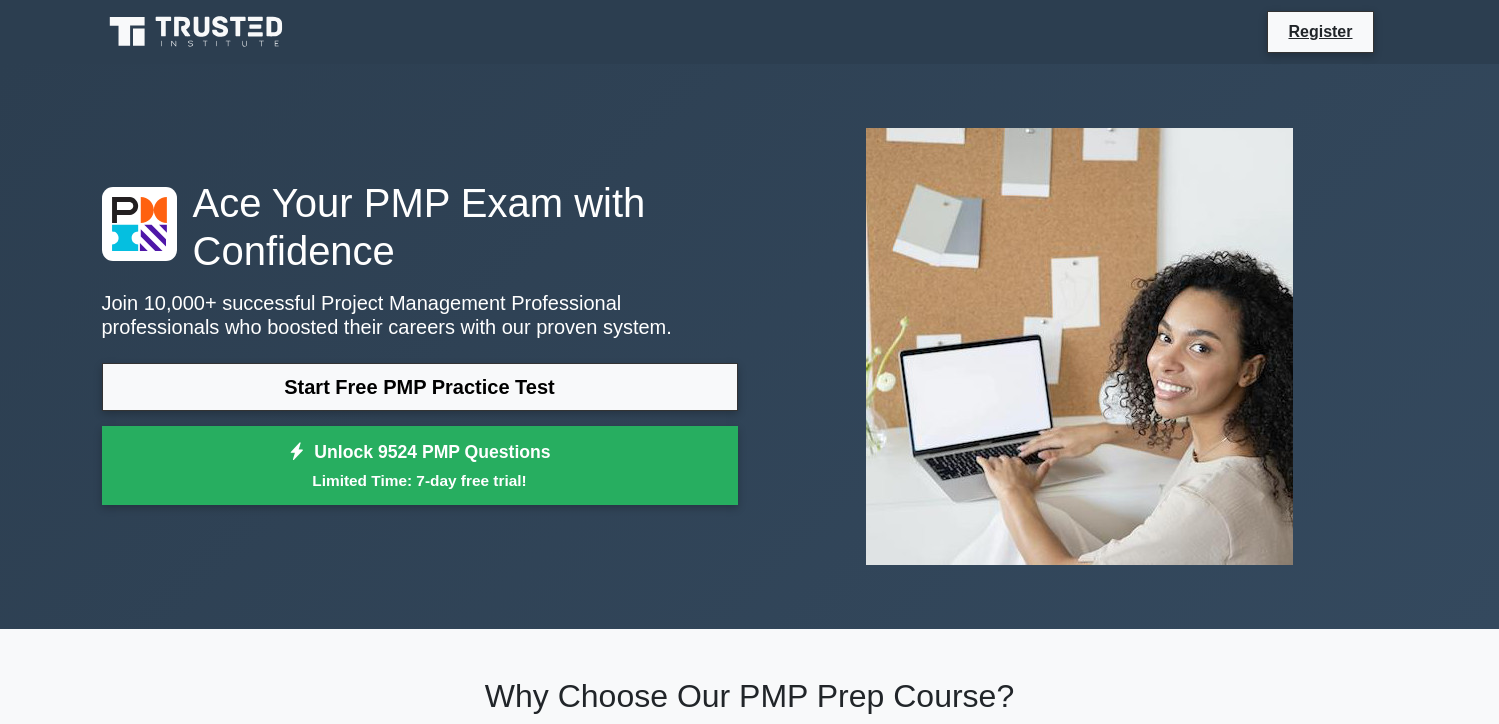 scroll, scrollTop: 433, scrollLeft: 0, axis: vertical 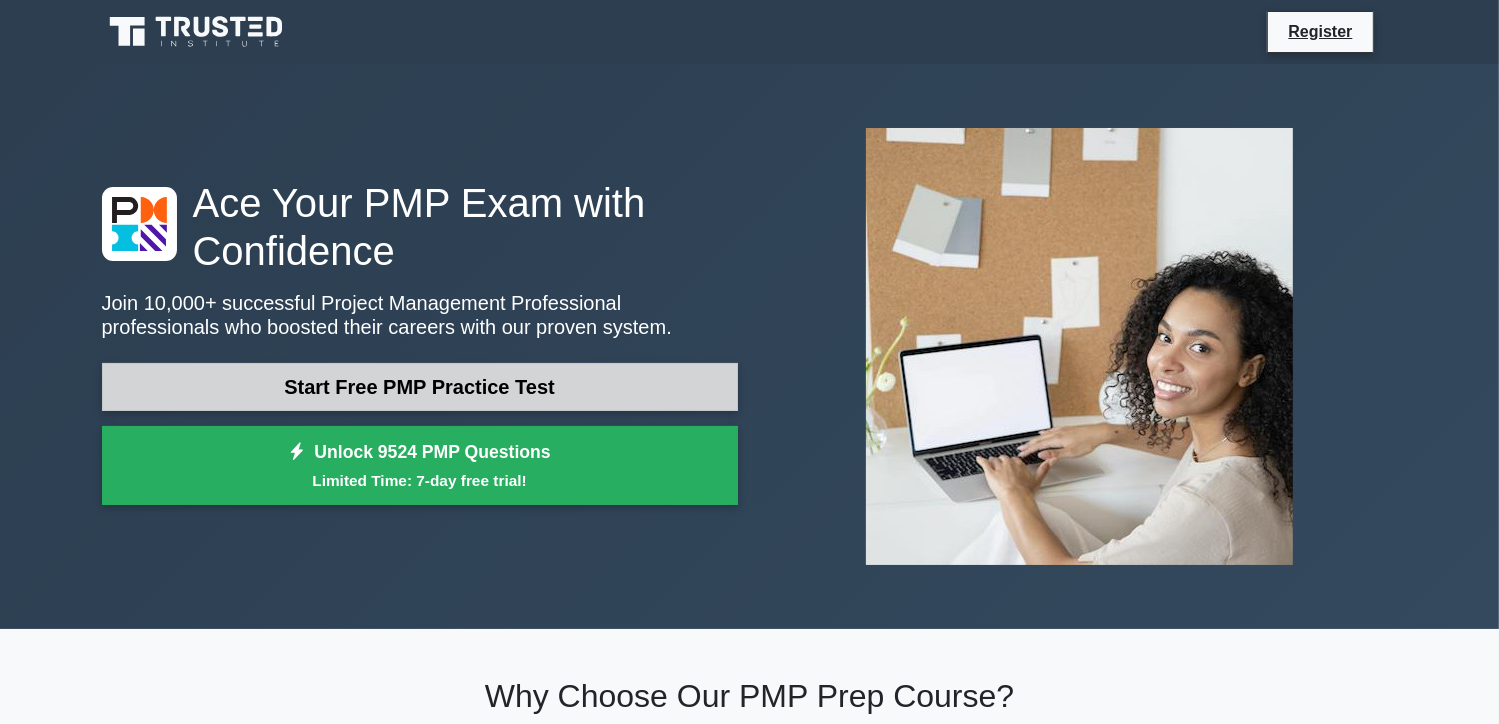 click on "Start Free PMP Practice Test" at bounding box center [420, 387] 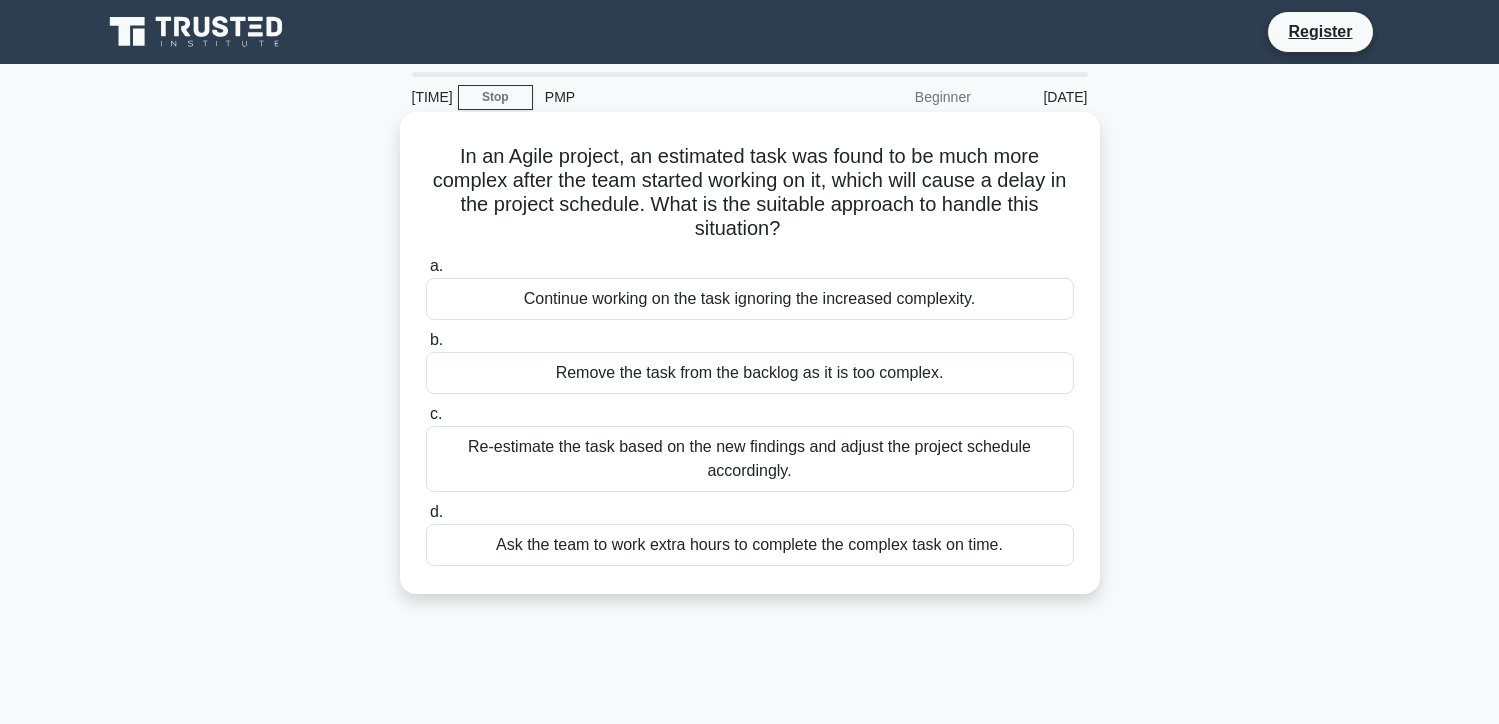 scroll, scrollTop: 0, scrollLeft: 0, axis: both 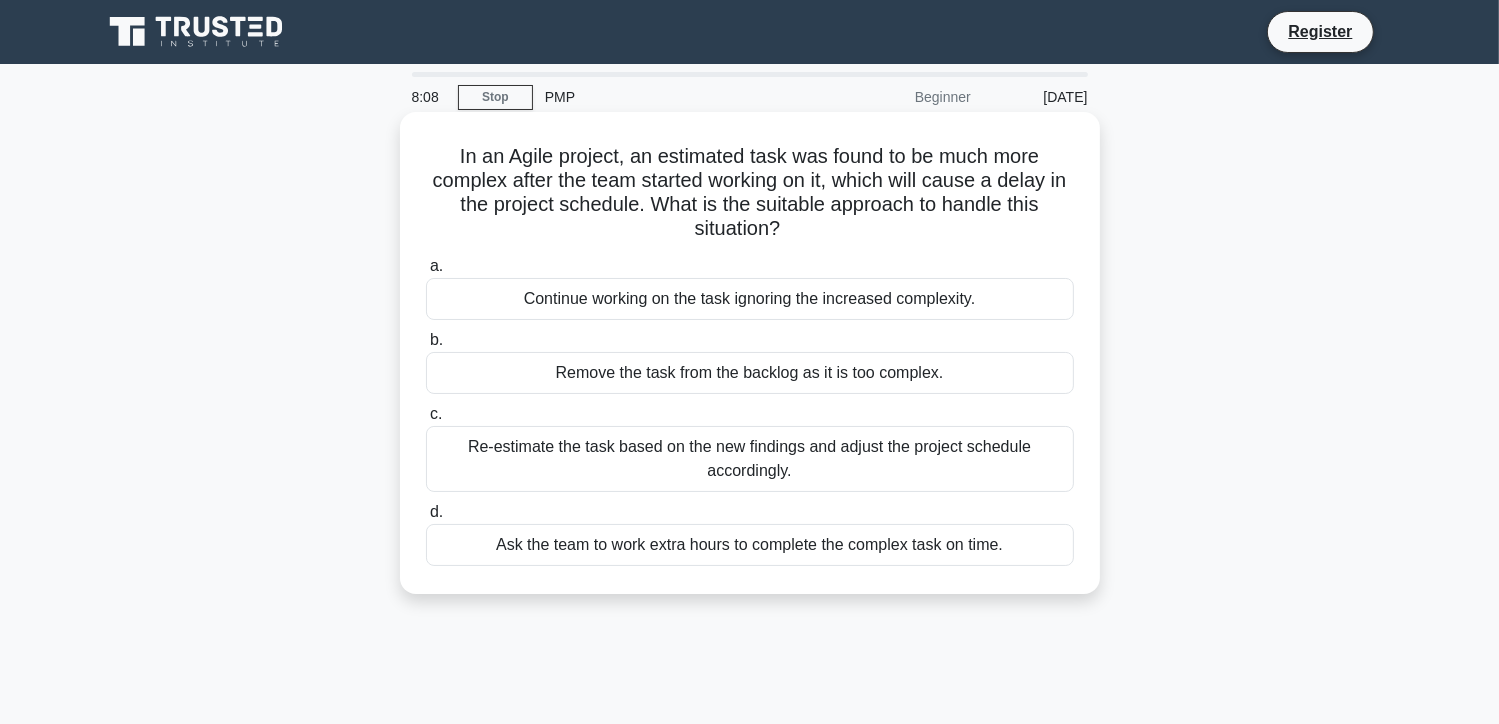 drag, startPoint x: 455, startPoint y: 159, endPoint x: 791, endPoint y: 239, distance: 345.39252 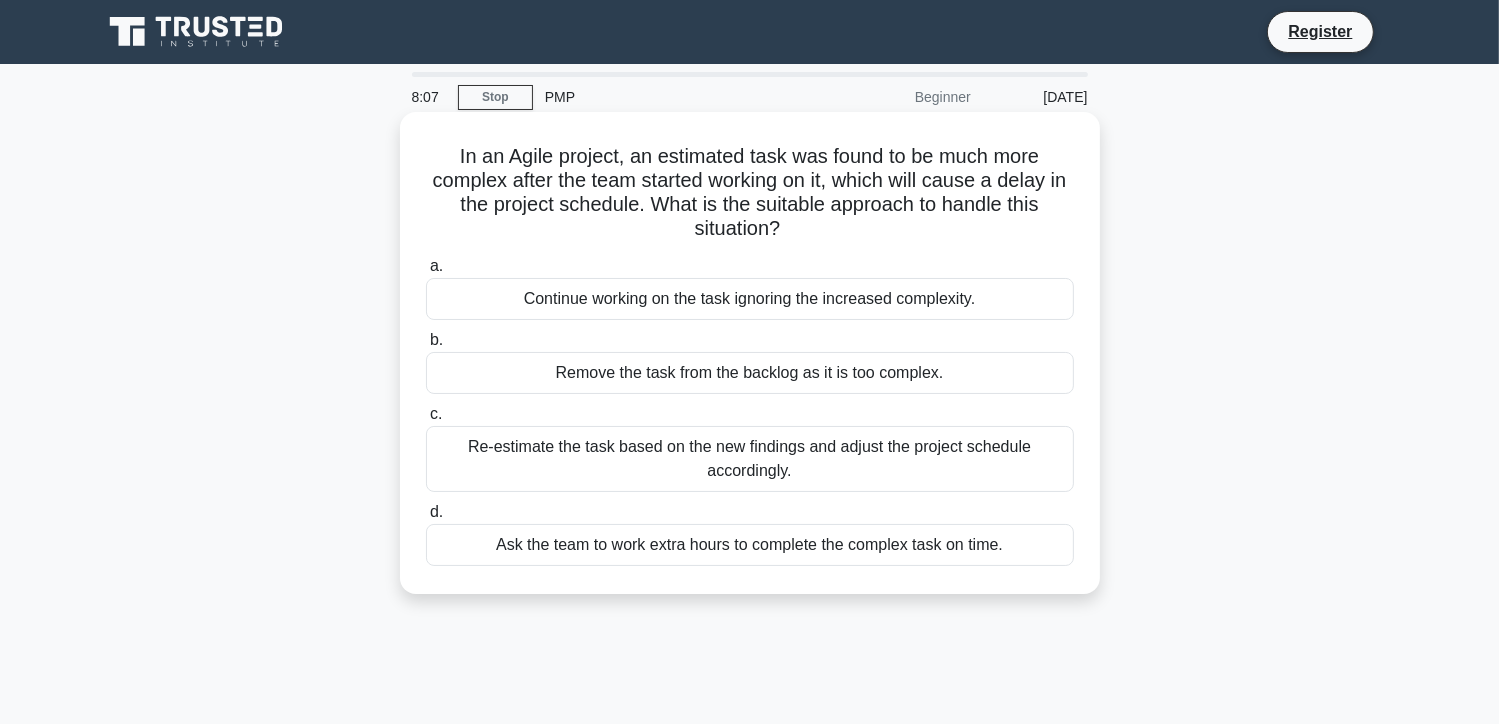 click on "In an Agile project, an estimated task was found to be much more complex after the team started working on it, which will cause a delay in the project schedule. What is the suitable approach to handle this situation? .spinner_0XTQ{transform-origin:center;animation:spinner_y6GP .75s linear infinite}@keyframes spinner_y6GP{100%{transform:rotate(360deg)}} Continue working on the task ignoring the increased complexity. b. c. d." at bounding box center [750, 353] 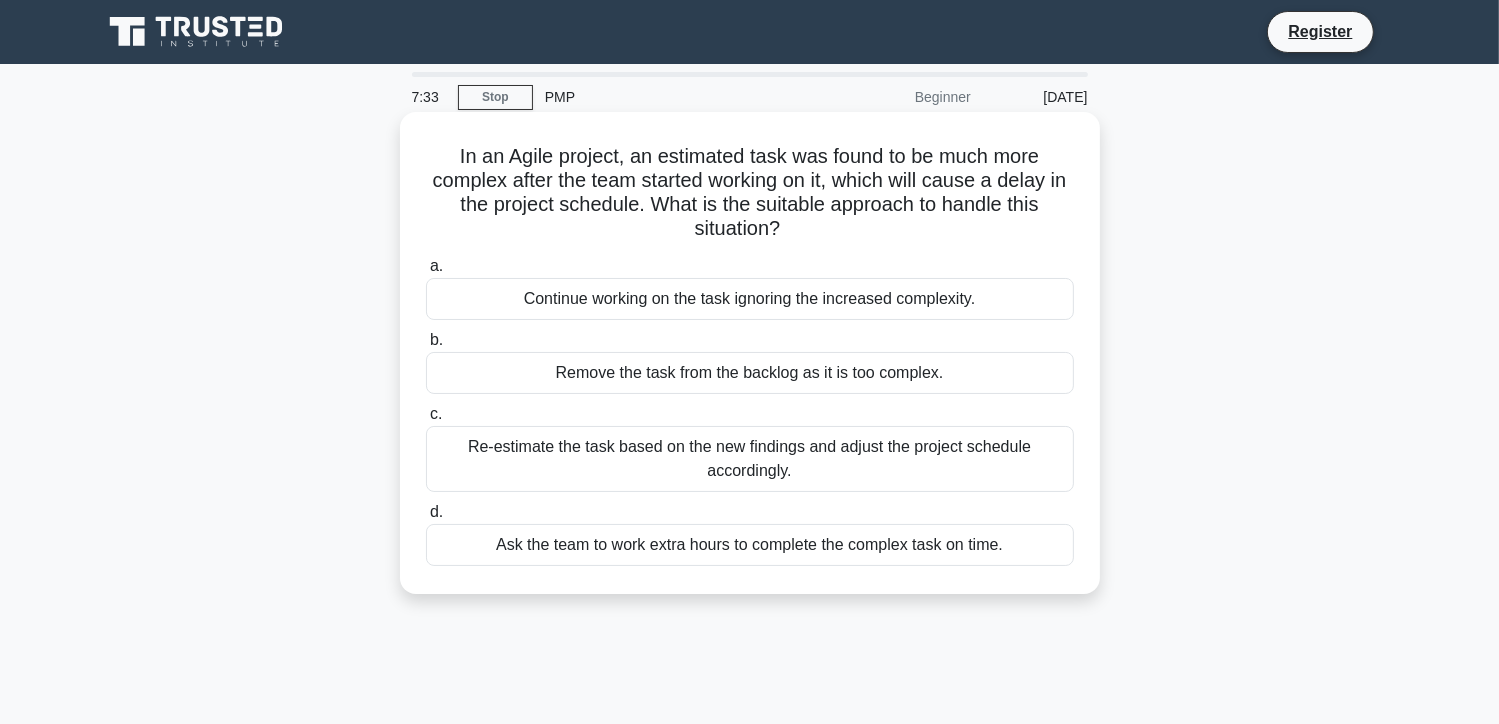 click on "Re-estimate the task based on the new findings and adjust the project schedule accordingly." at bounding box center (750, 459) 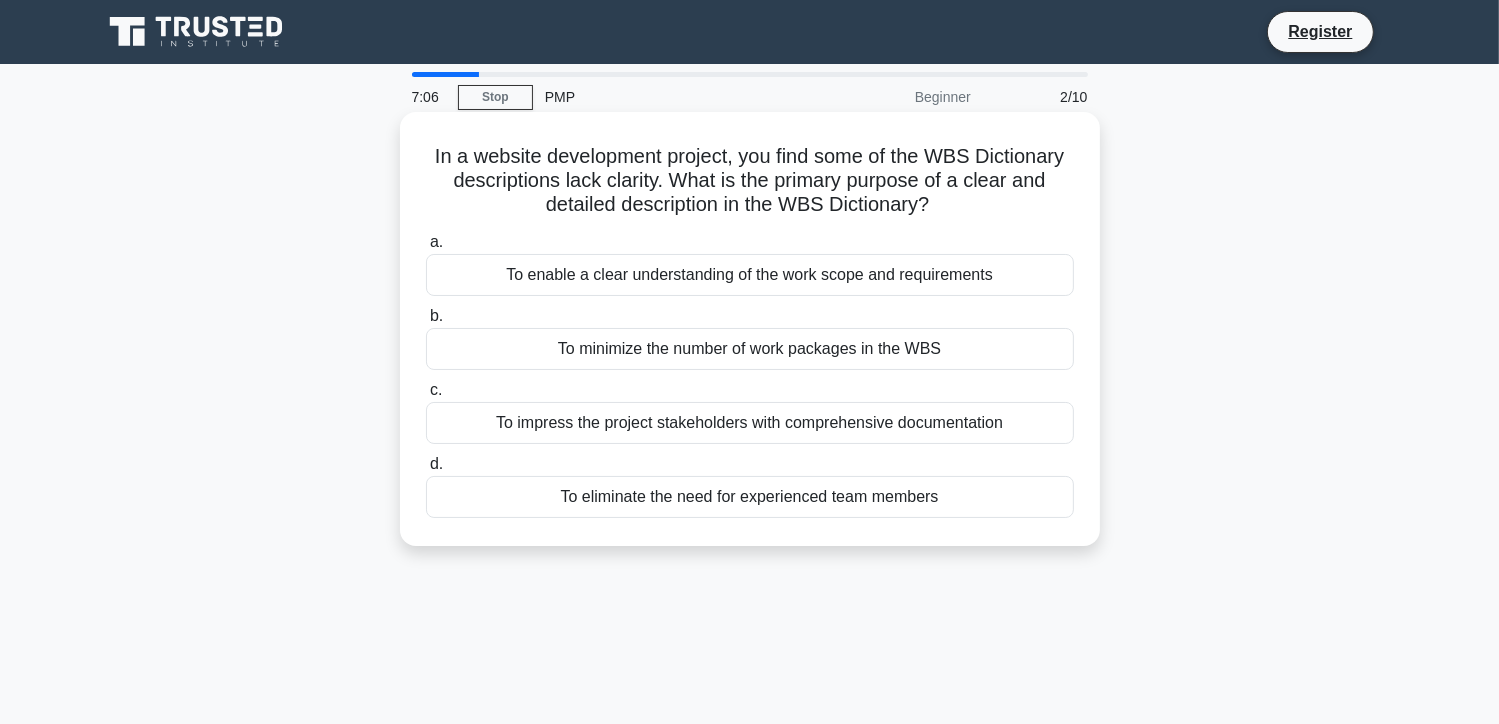click on "To eliminate the need for experienced team members" at bounding box center (750, 497) 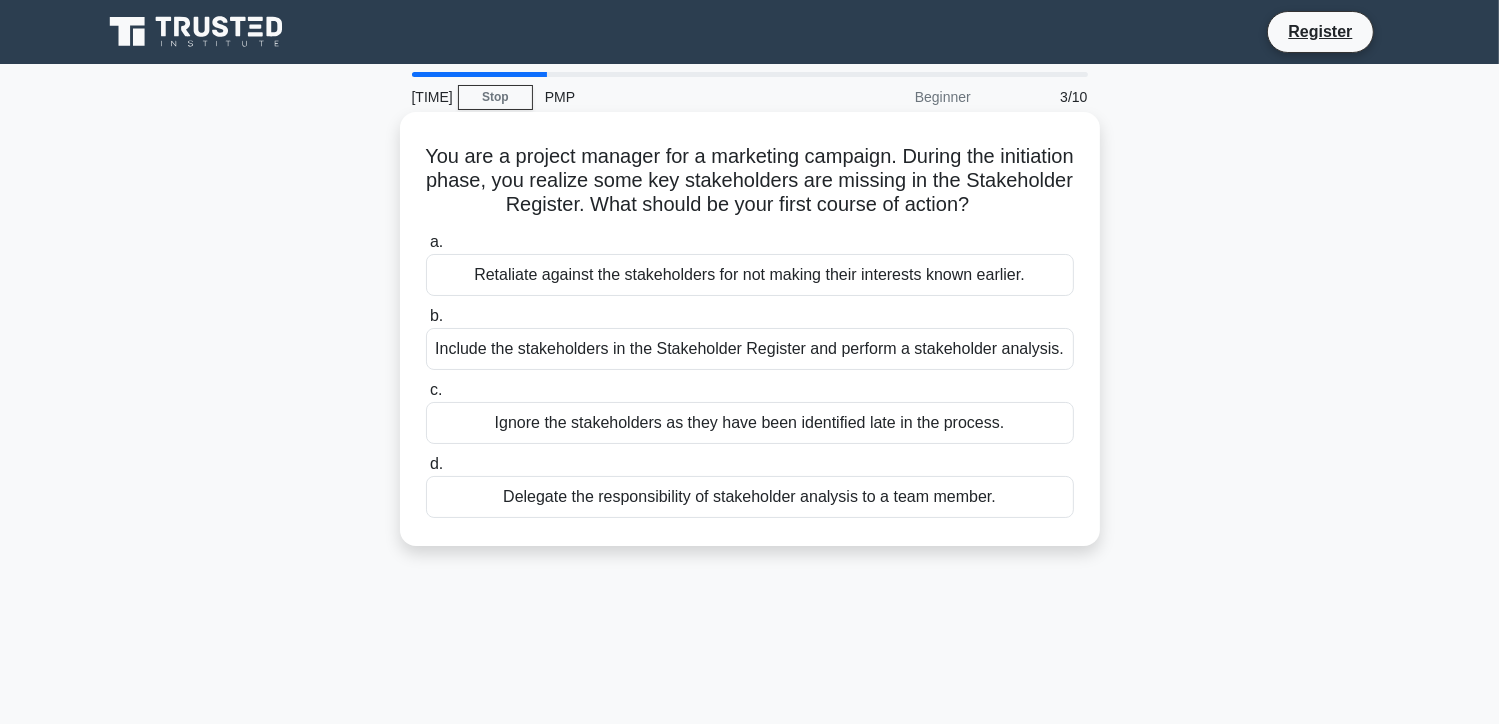 click on "Ignore the stakeholders as they have been identified late in the process." at bounding box center [750, 423] 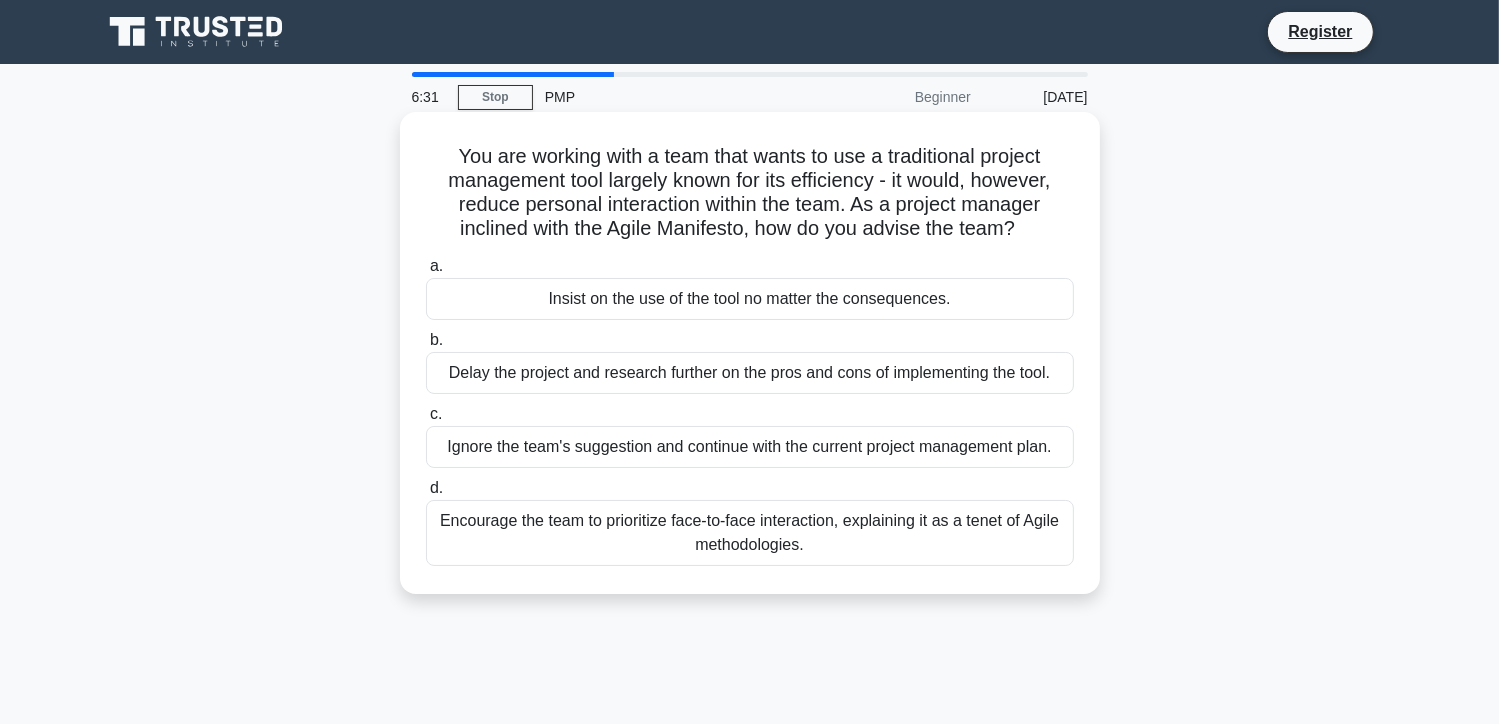 click on "Delay the project and research further on the pros and cons of implementing the tool." at bounding box center (750, 373) 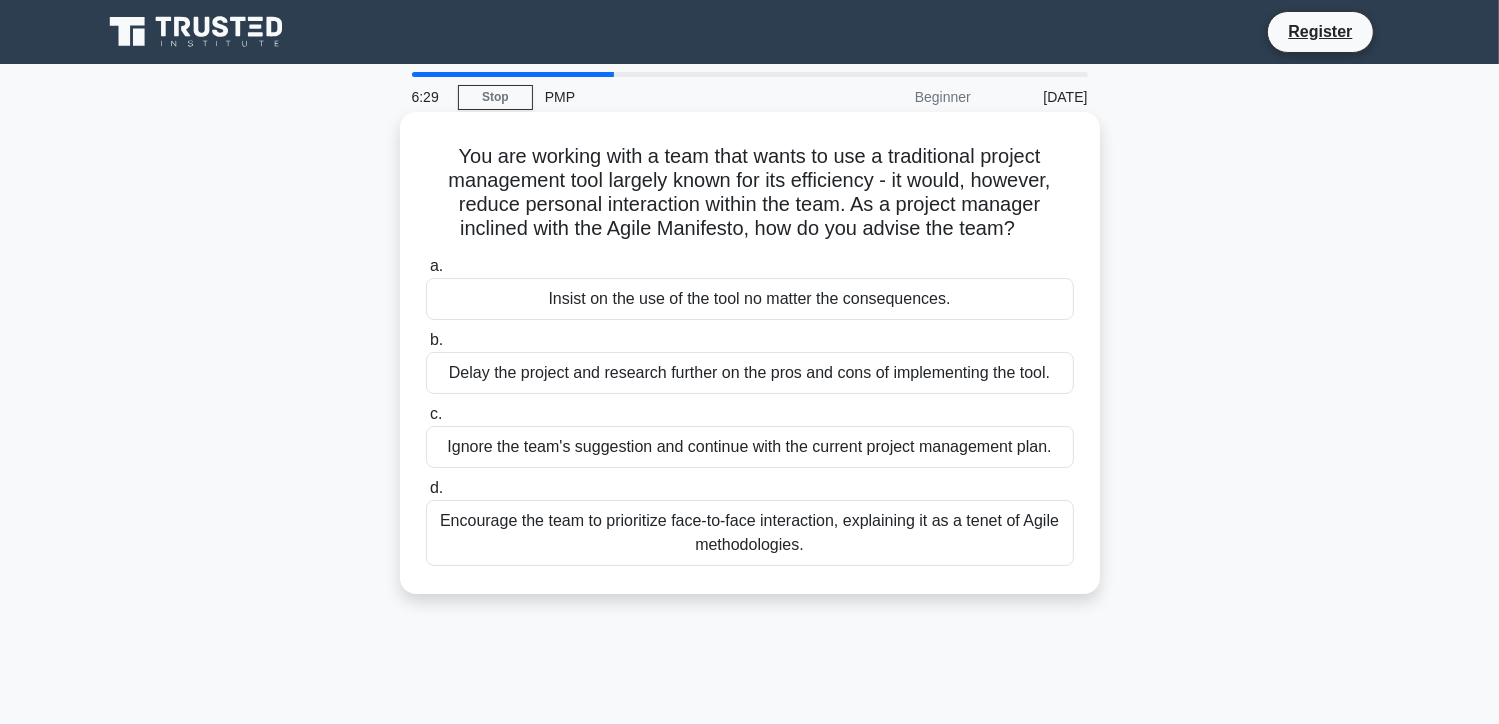 click on "Delay the project and research further on the pros and cons of implementing the tool." at bounding box center [750, 373] 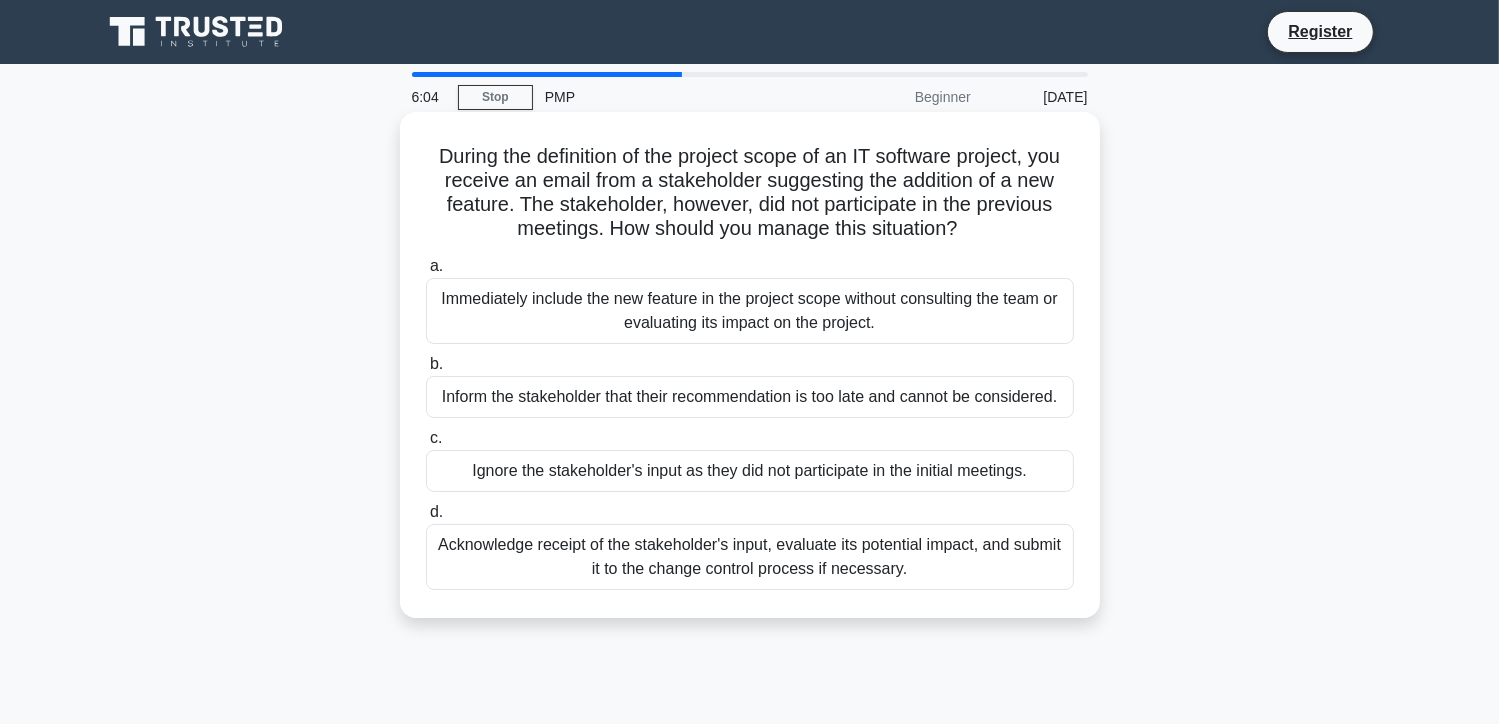 click on "Immediately include the new feature in the project scope without consulting the team or evaluating its impact on the project." at bounding box center [750, 311] 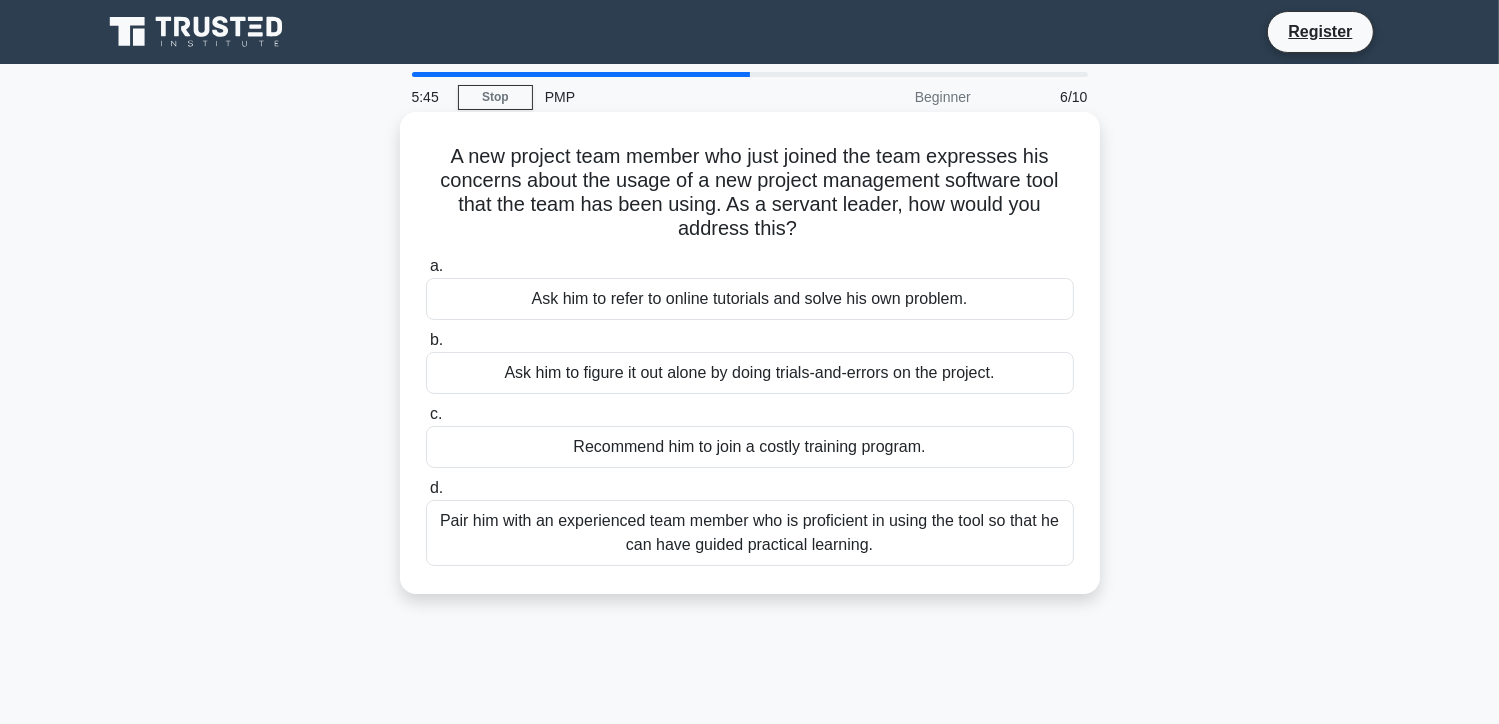 click on "Pair him with an experienced team member who is proficient in using the tool so that he can have guided practical learning." at bounding box center (750, 533) 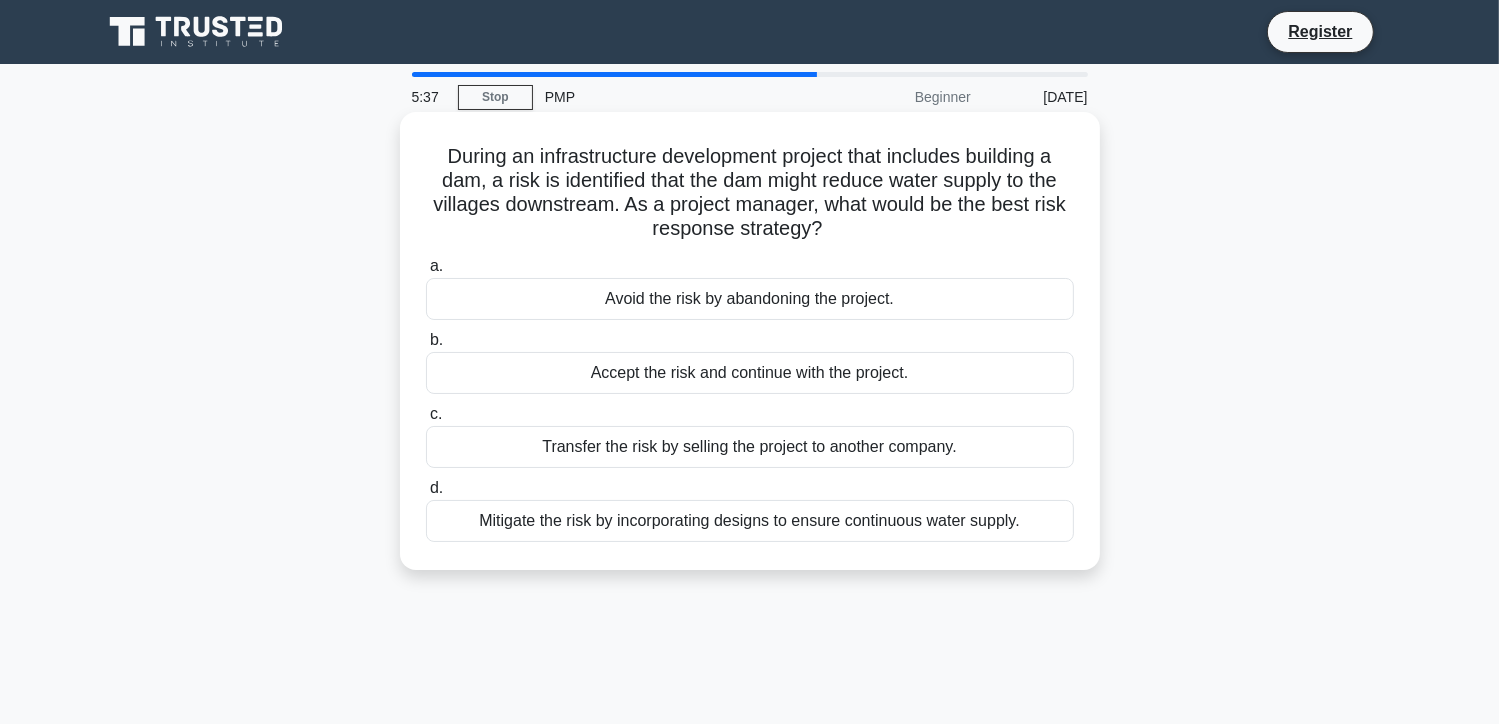 click on "Accept the risk and continue with the project." at bounding box center (750, 373) 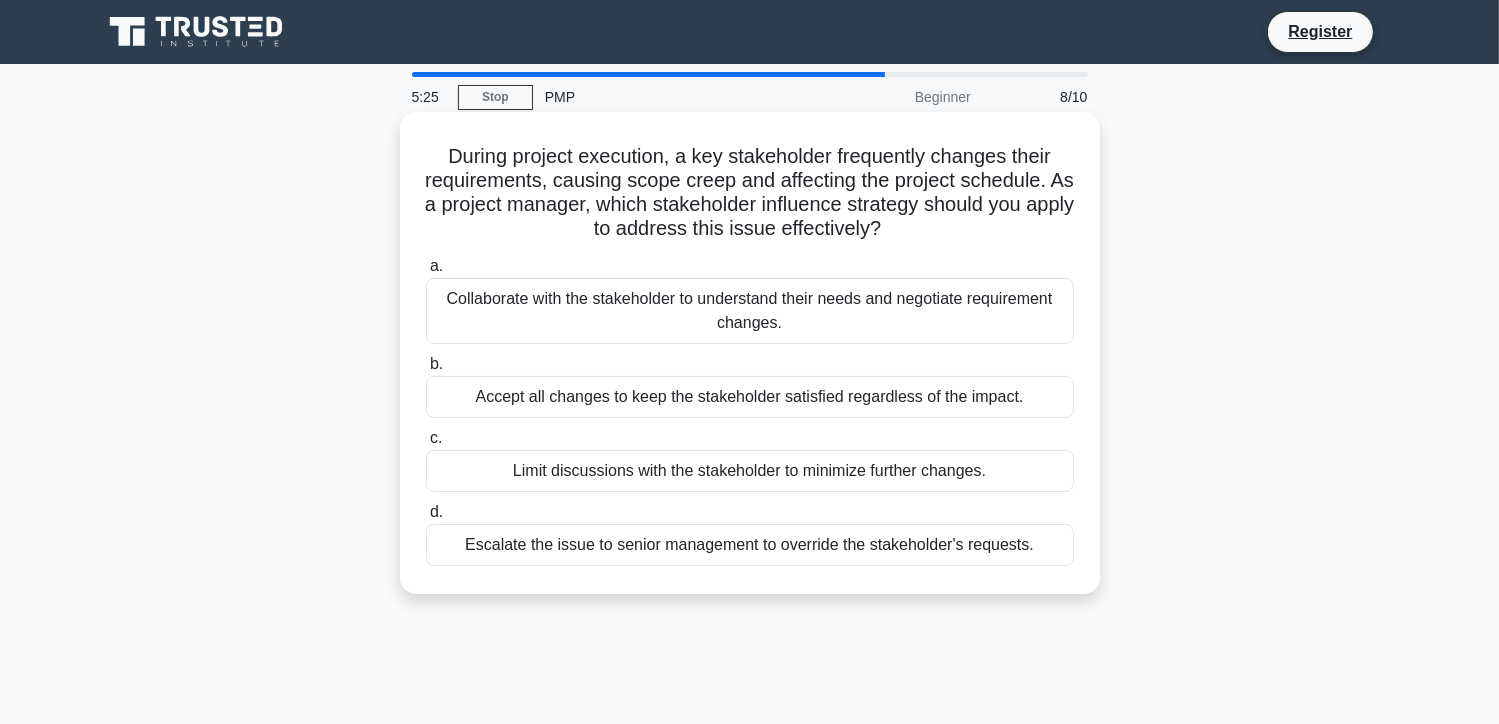 click on "Accept all changes to keep the stakeholder satisfied regardless of the impact." at bounding box center (750, 397) 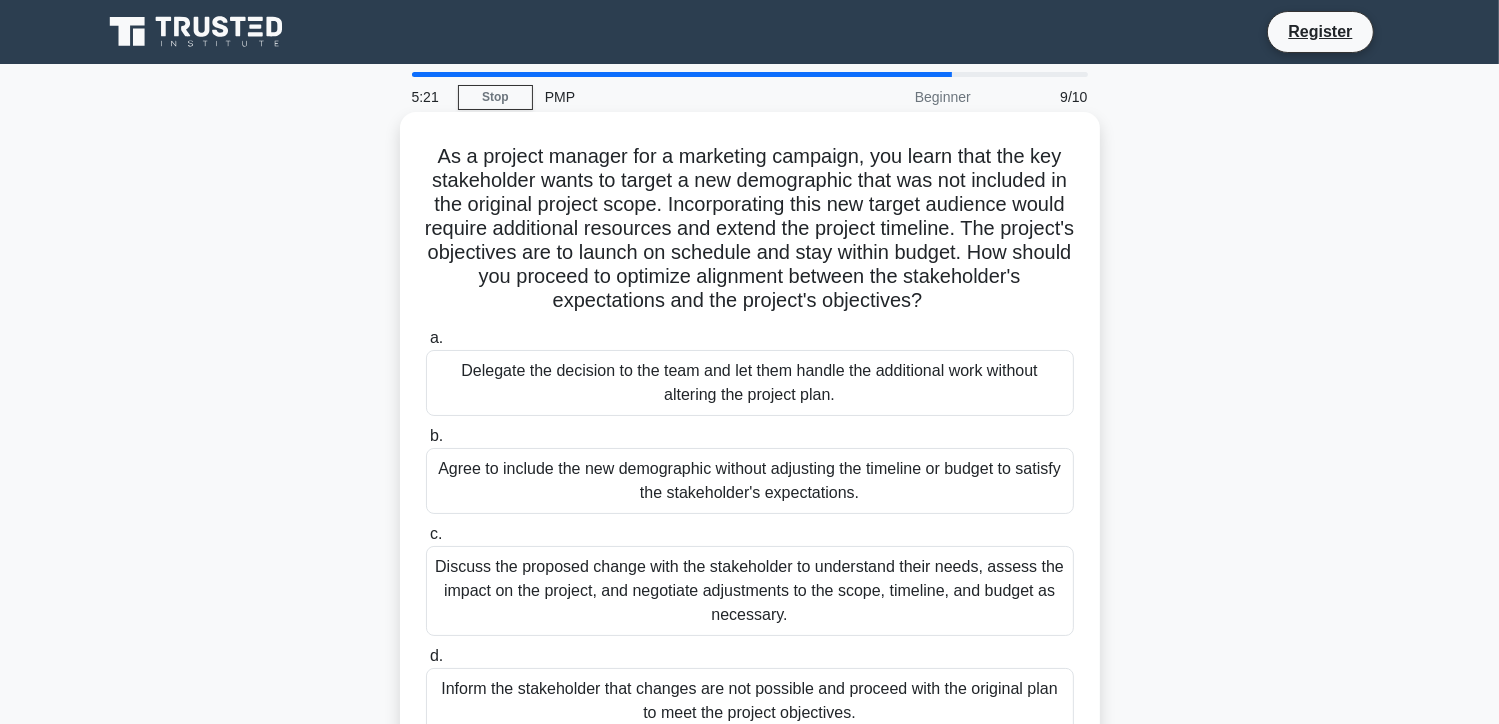 click on "Agree to include the new demographic without adjusting the timeline or budget to satisfy the stakeholder's expectations." at bounding box center [750, 481] 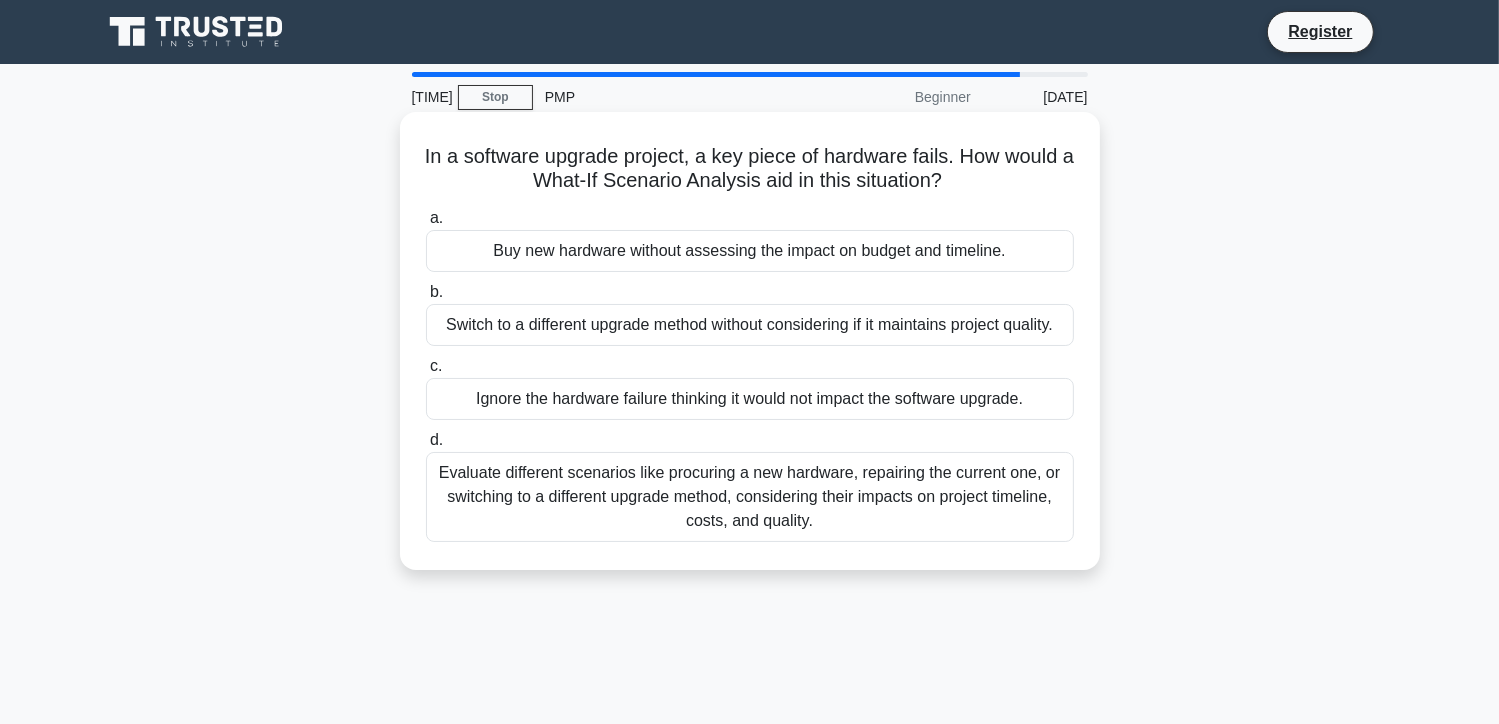 click on "Buy new hardware without assessing the impact on budget and timeline." at bounding box center (750, 251) 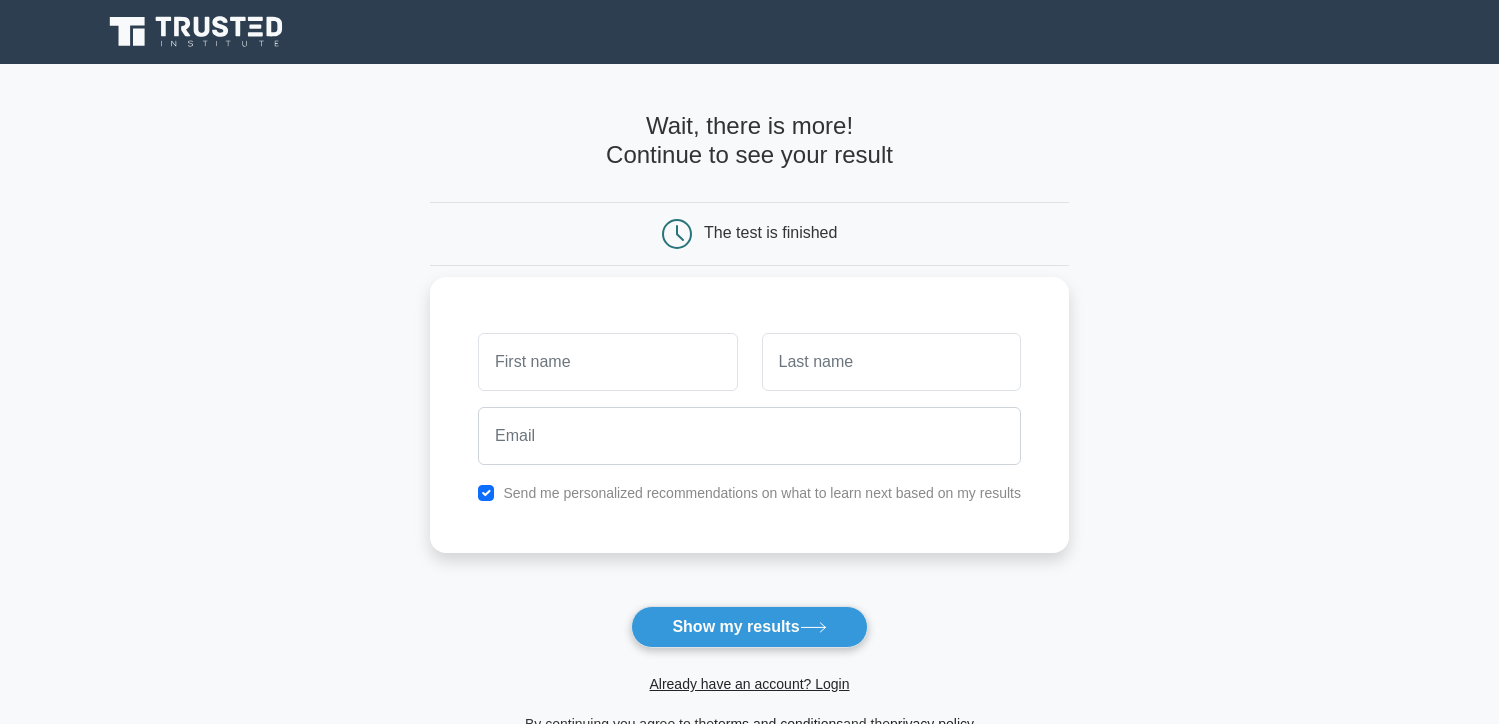 scroll, scrollTop: 0, scrollLeft: 0, axis: both 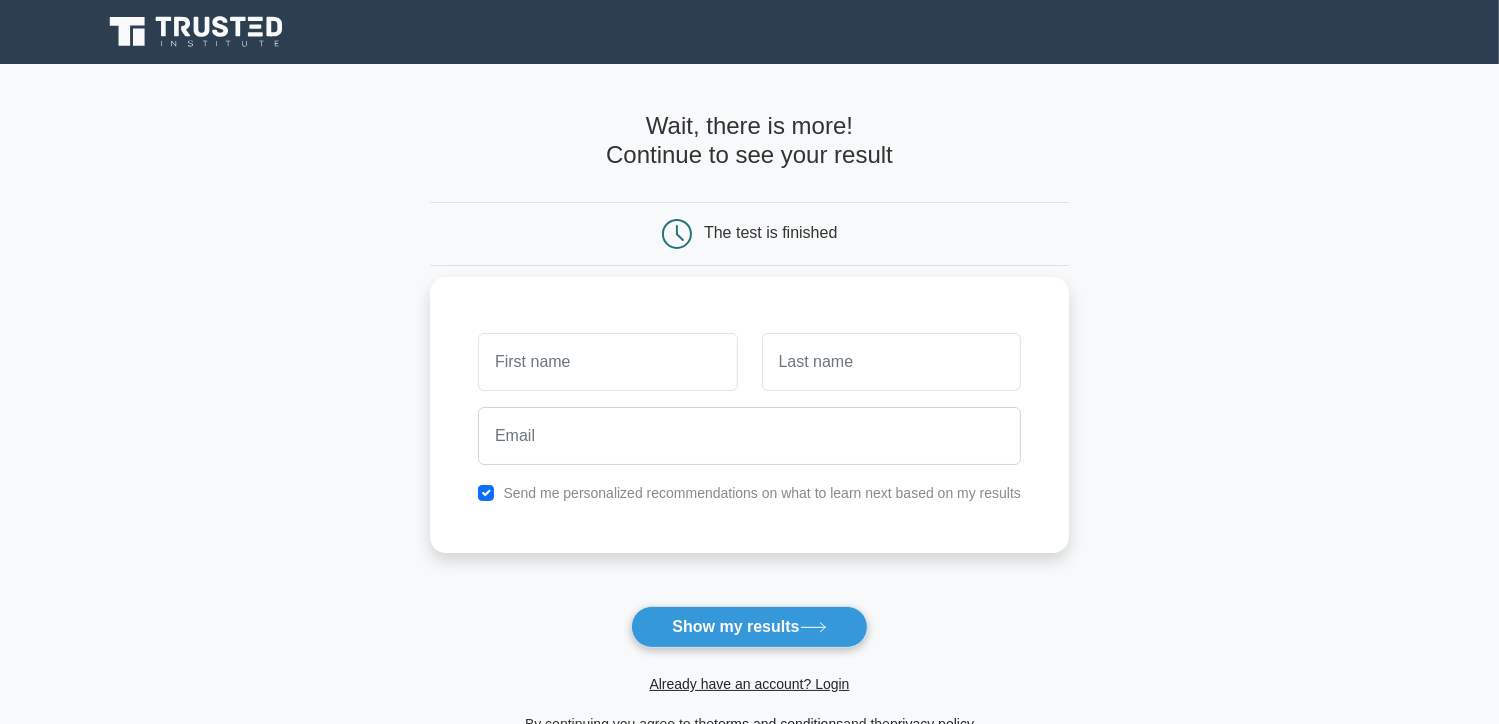 click at bounding box center (607, 362) 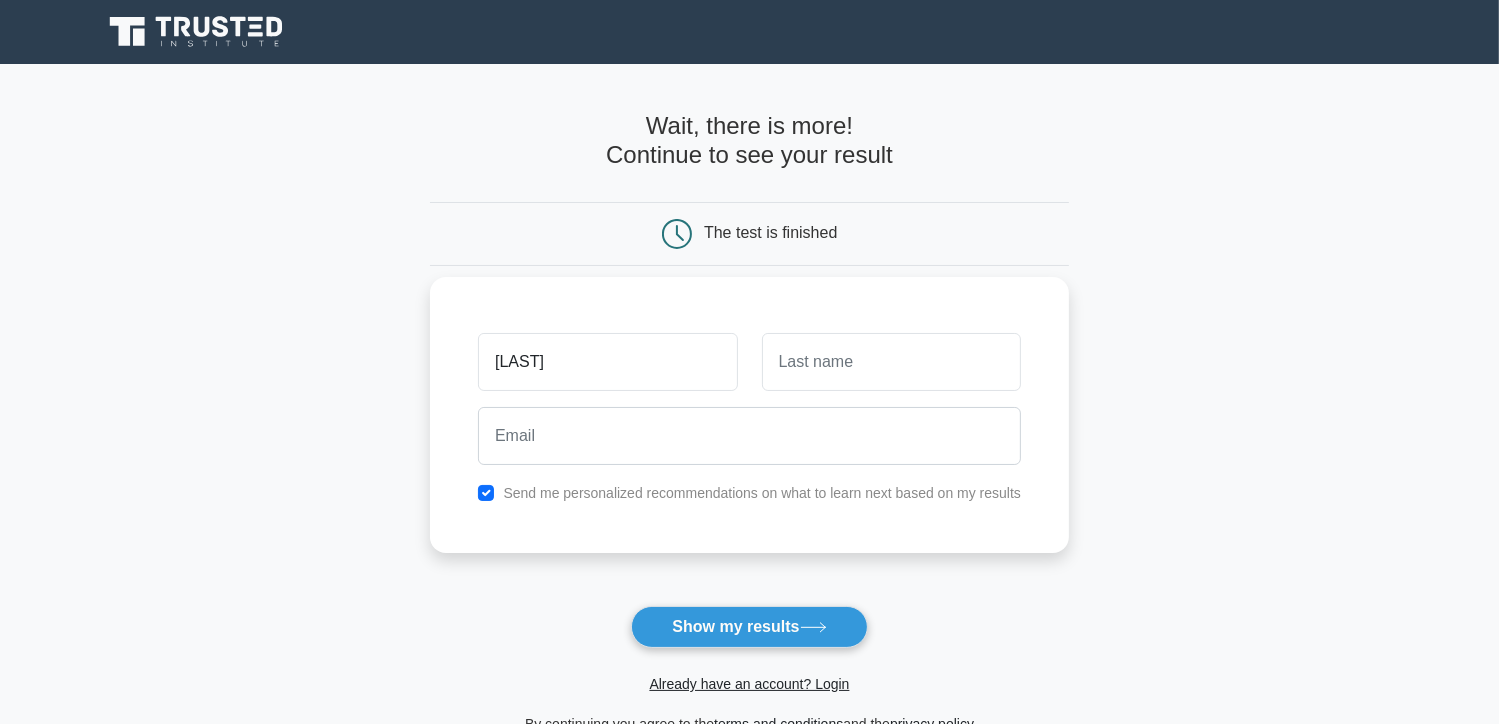 type on "[LAST]" 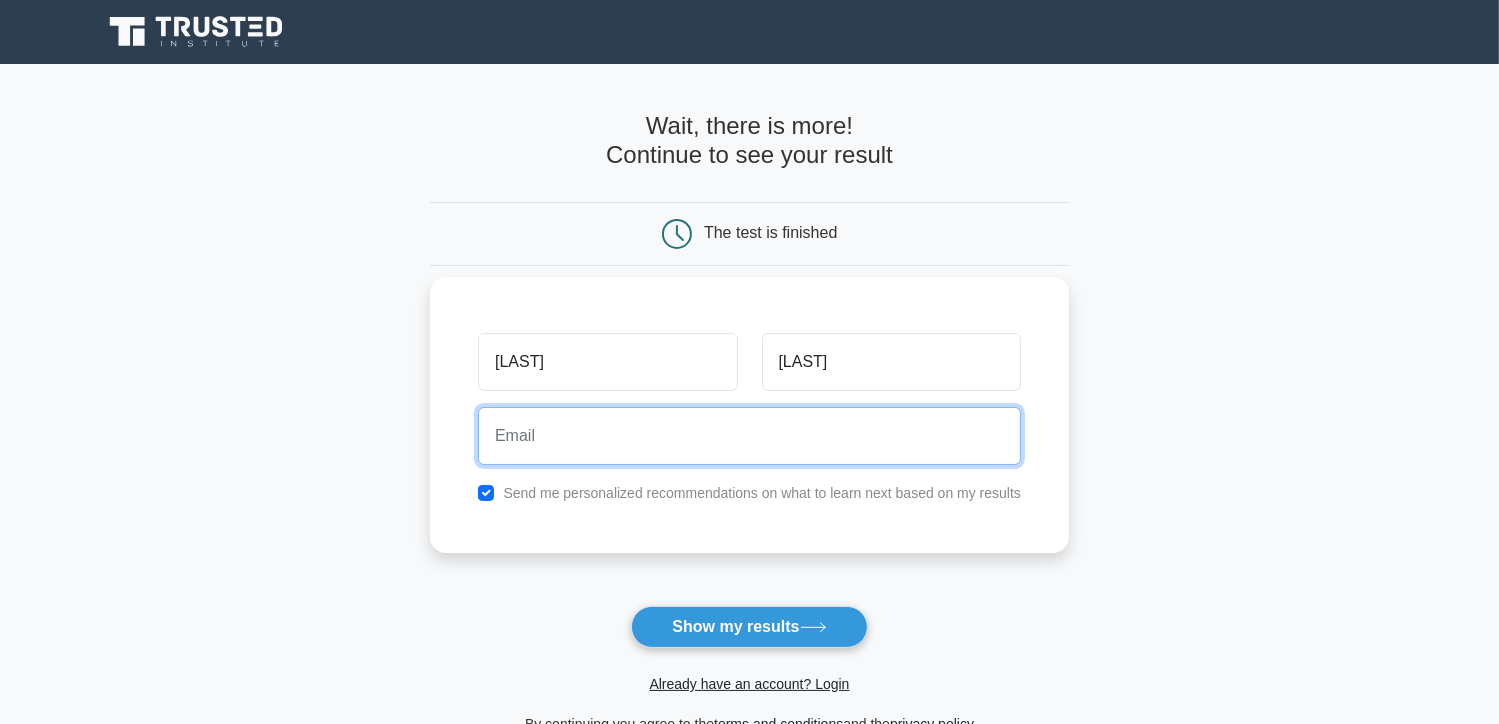 click at bounding box center (749, 436) 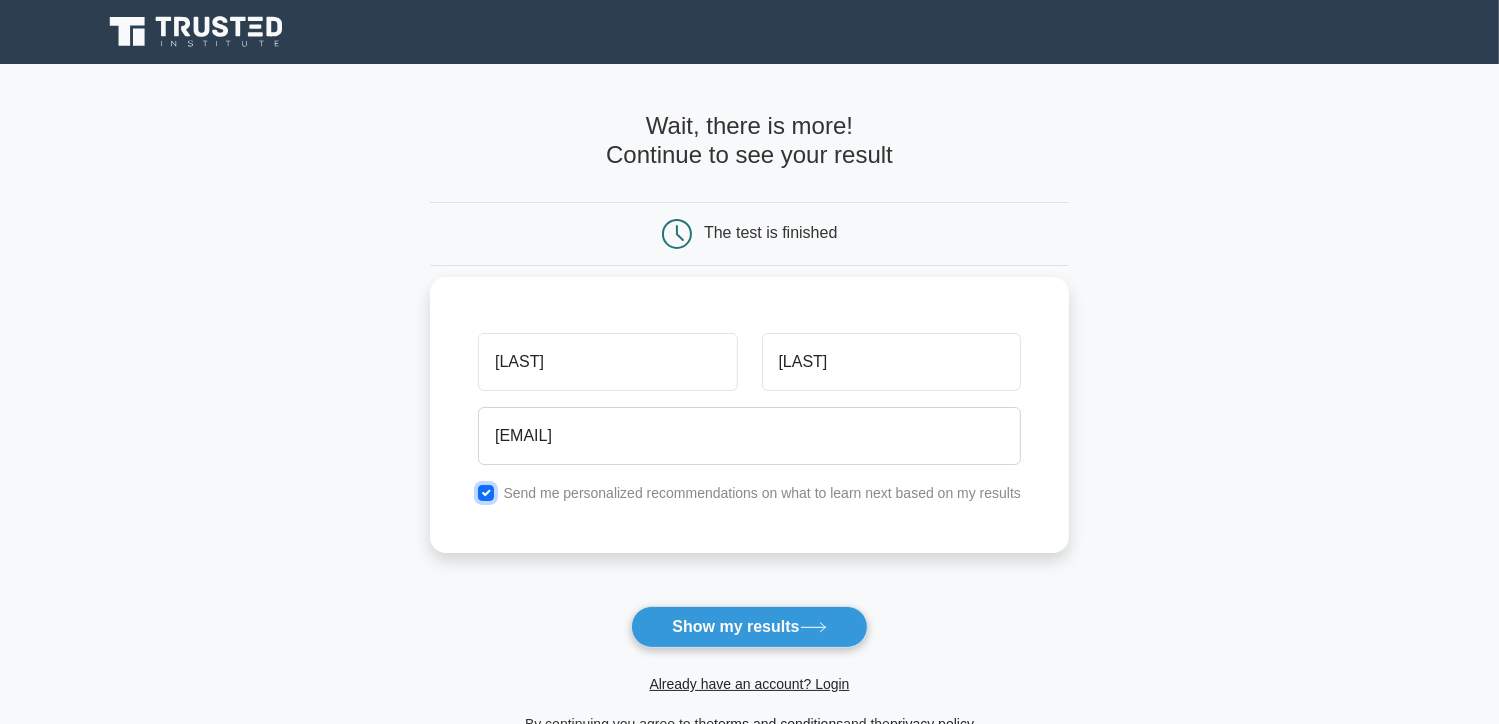click at bounding box center (486, 493) 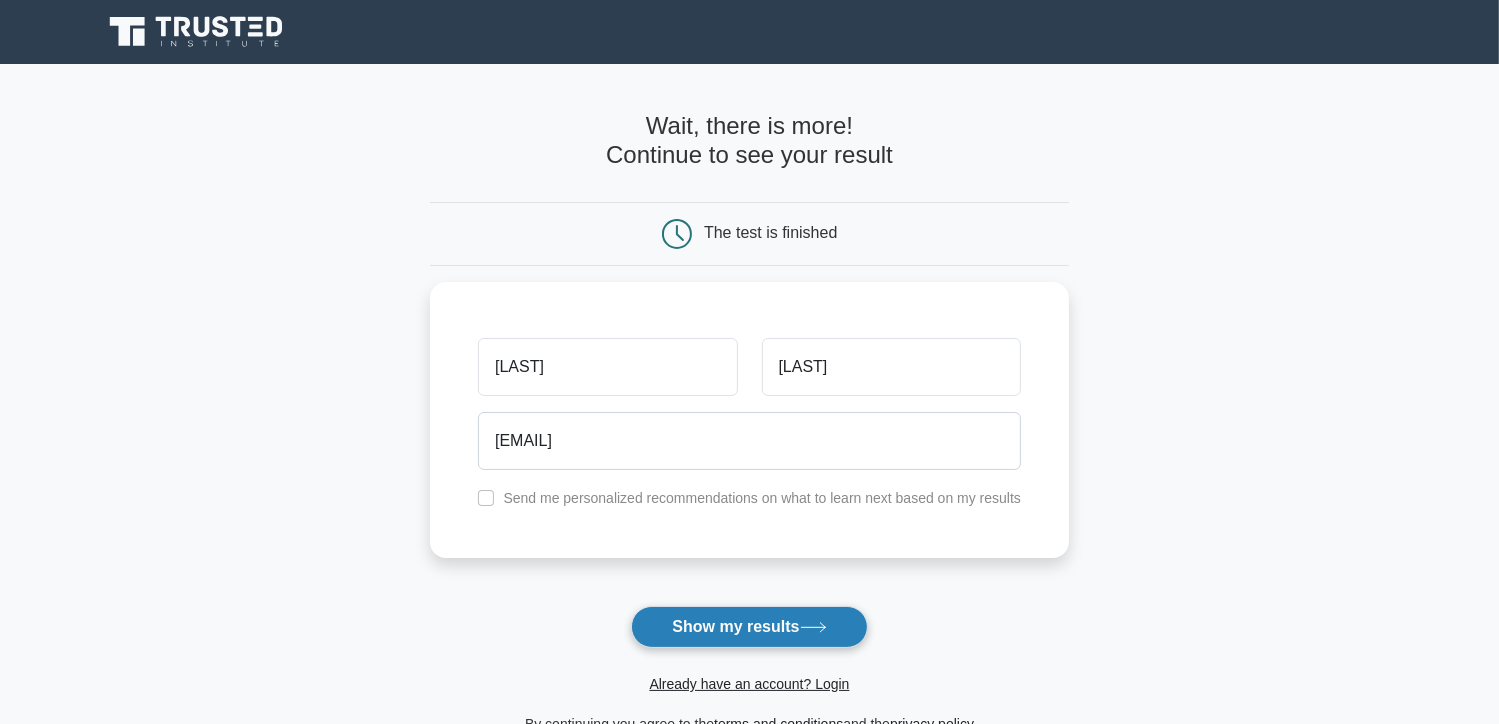 click on "Show my results" at bounding box center [749, 627] 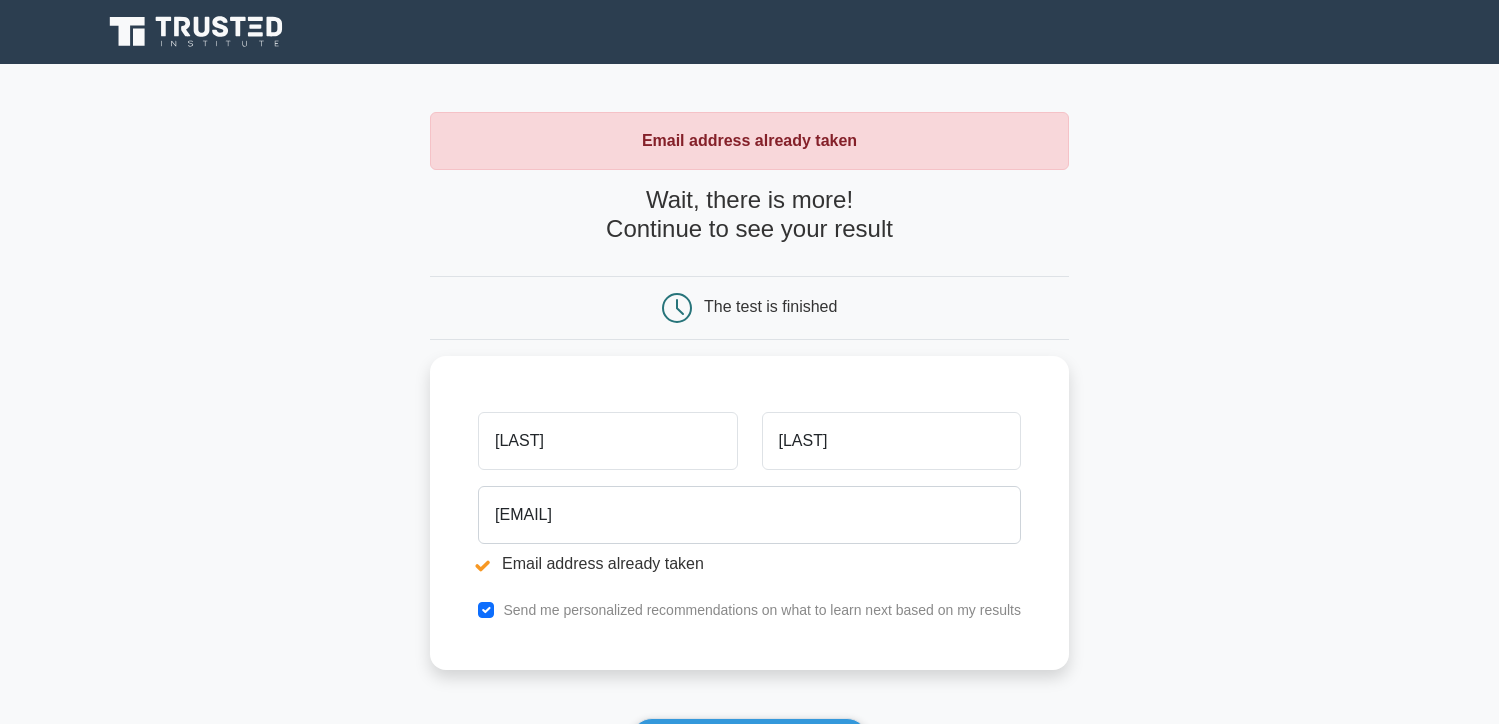 scroll, scrollTop: 0, scrollLeft: 0, axis: both 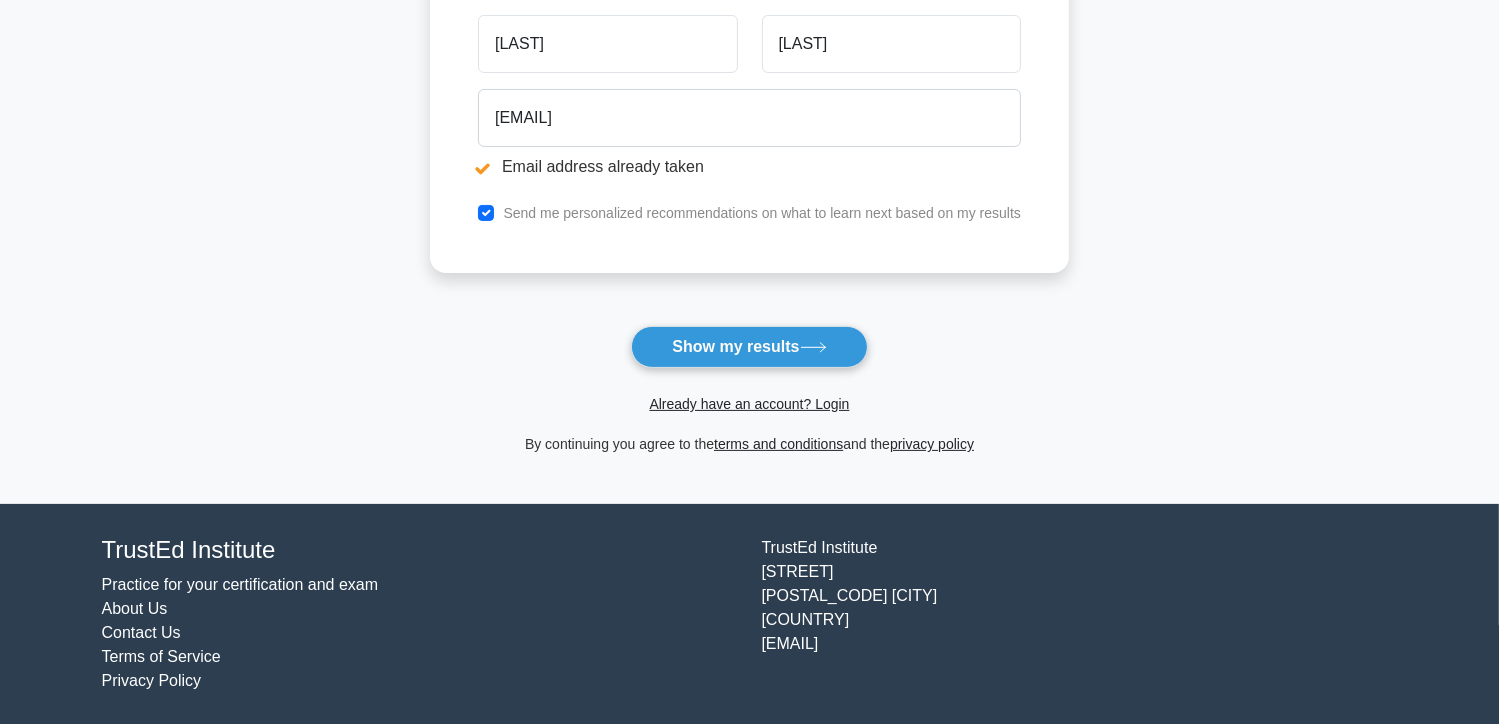 drag, startPoint x: 535, startPoint y: 46, endPoint x: 634, endPoint y: 24, distance: 101.414986 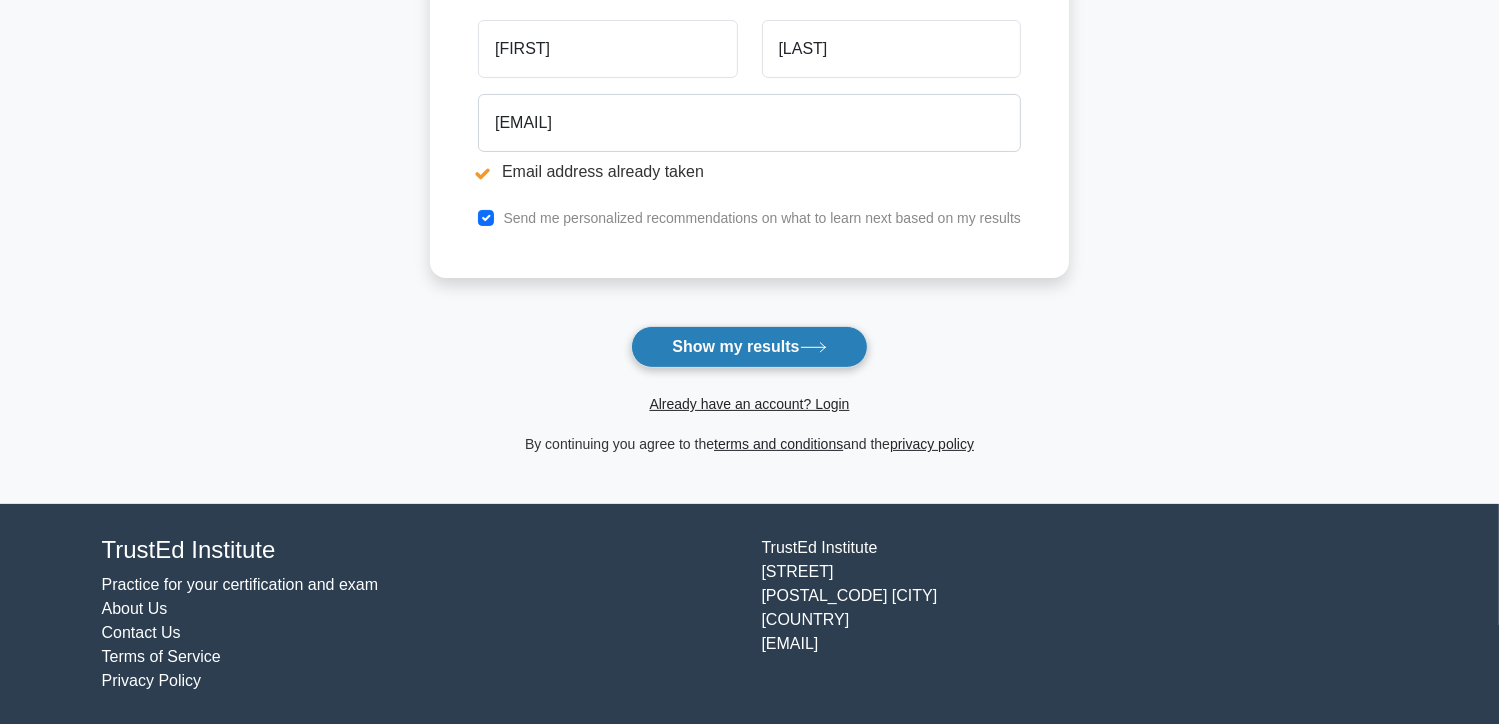 type on "[FIRST]" 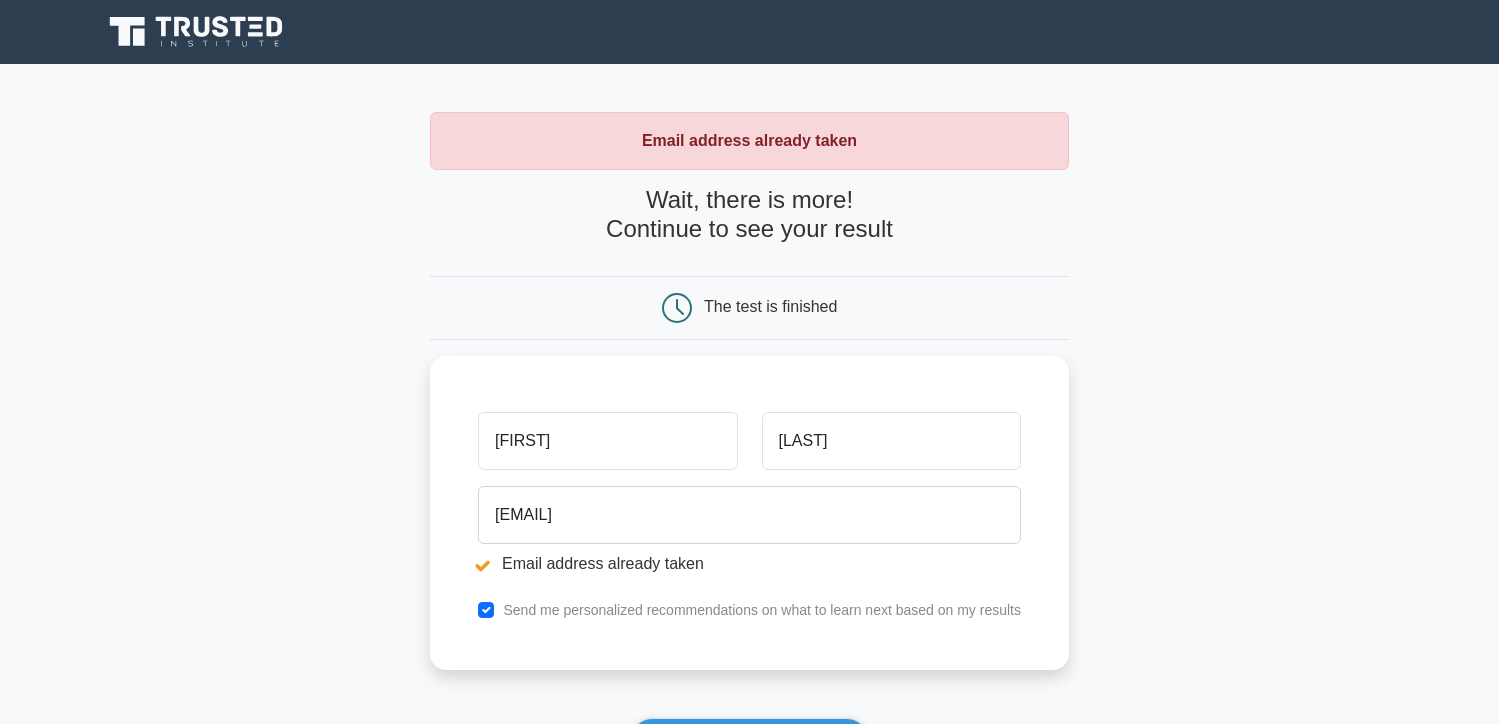 scroll, scrollTop: 0, scrollLeft: 0, axis: both 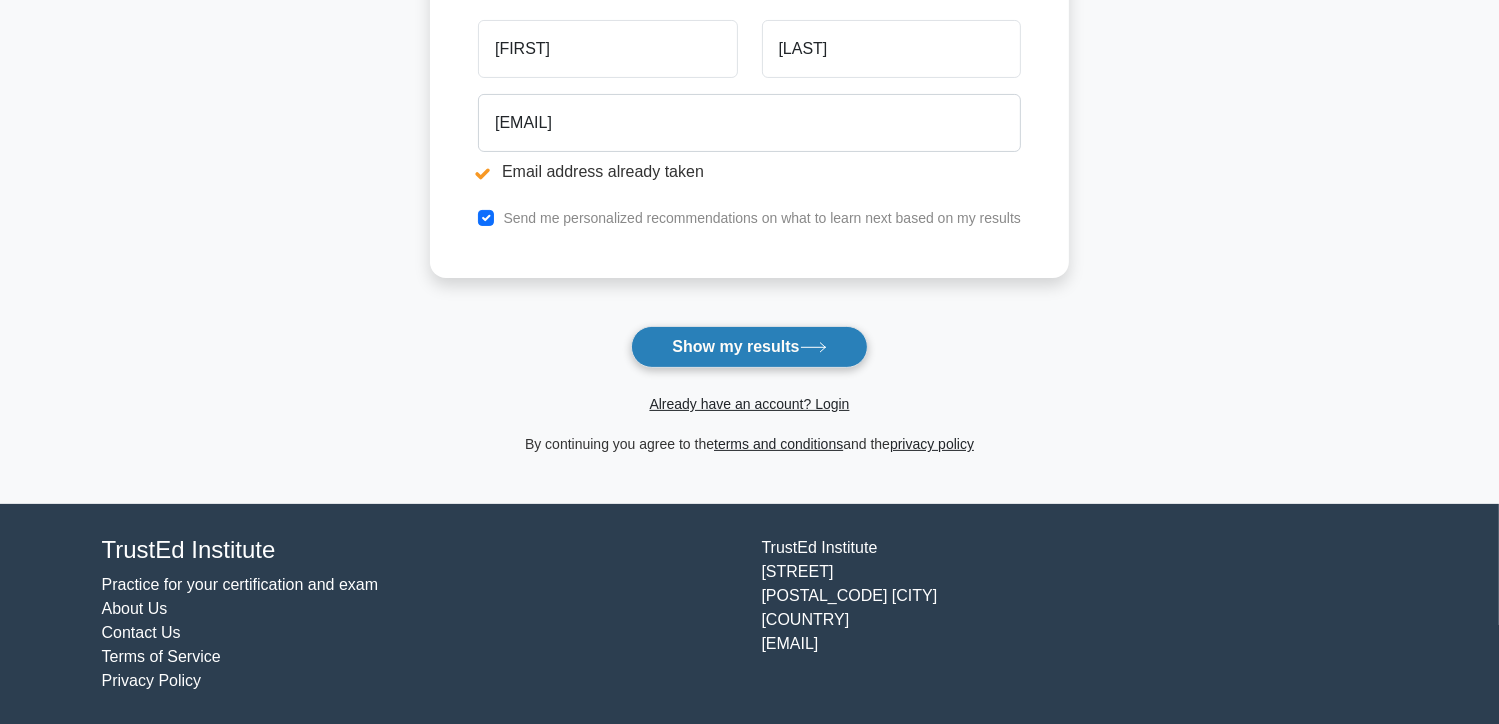 click on "Show my results" at bounding box center (749, 347) 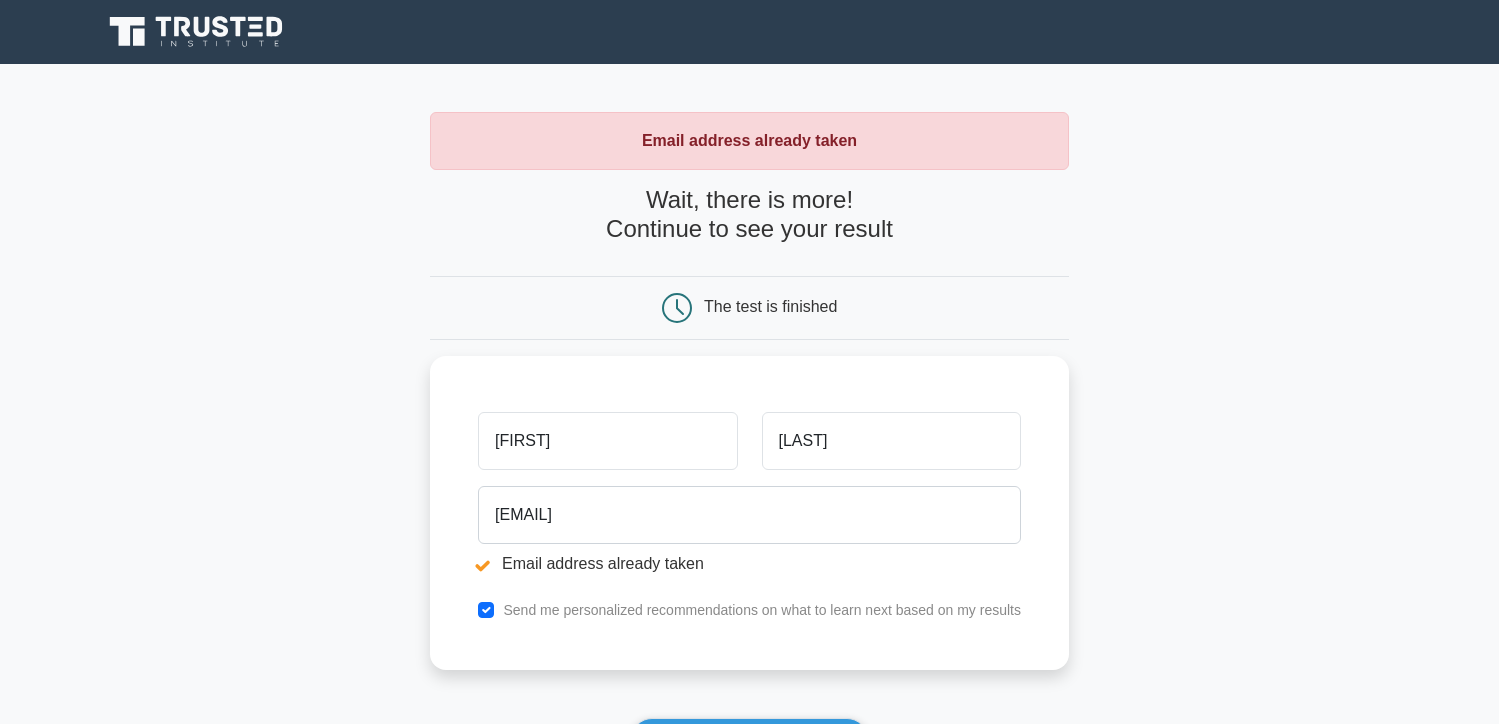scroll, scrollTop: 0, scrollLeft: 0, axis: both 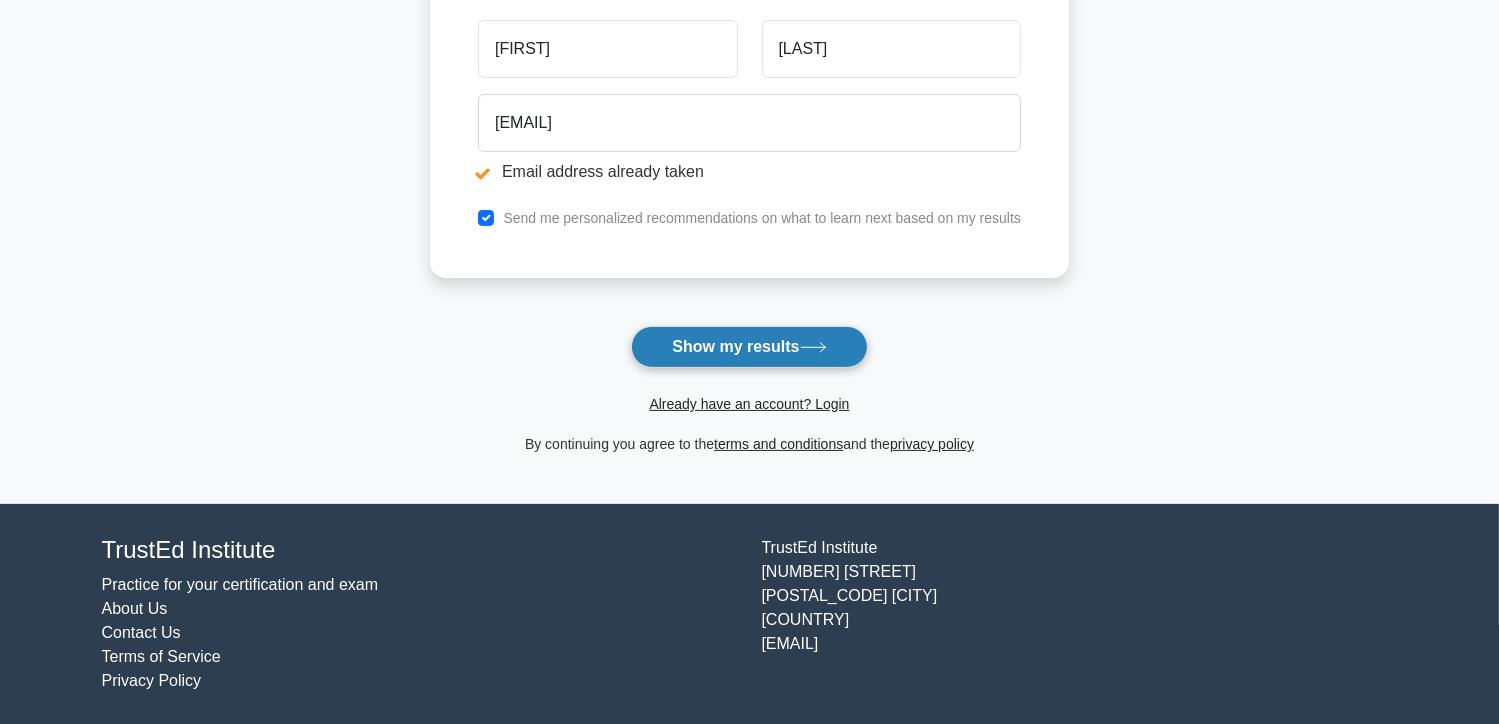 click on "Show my results" at bounding box center [749, 347] 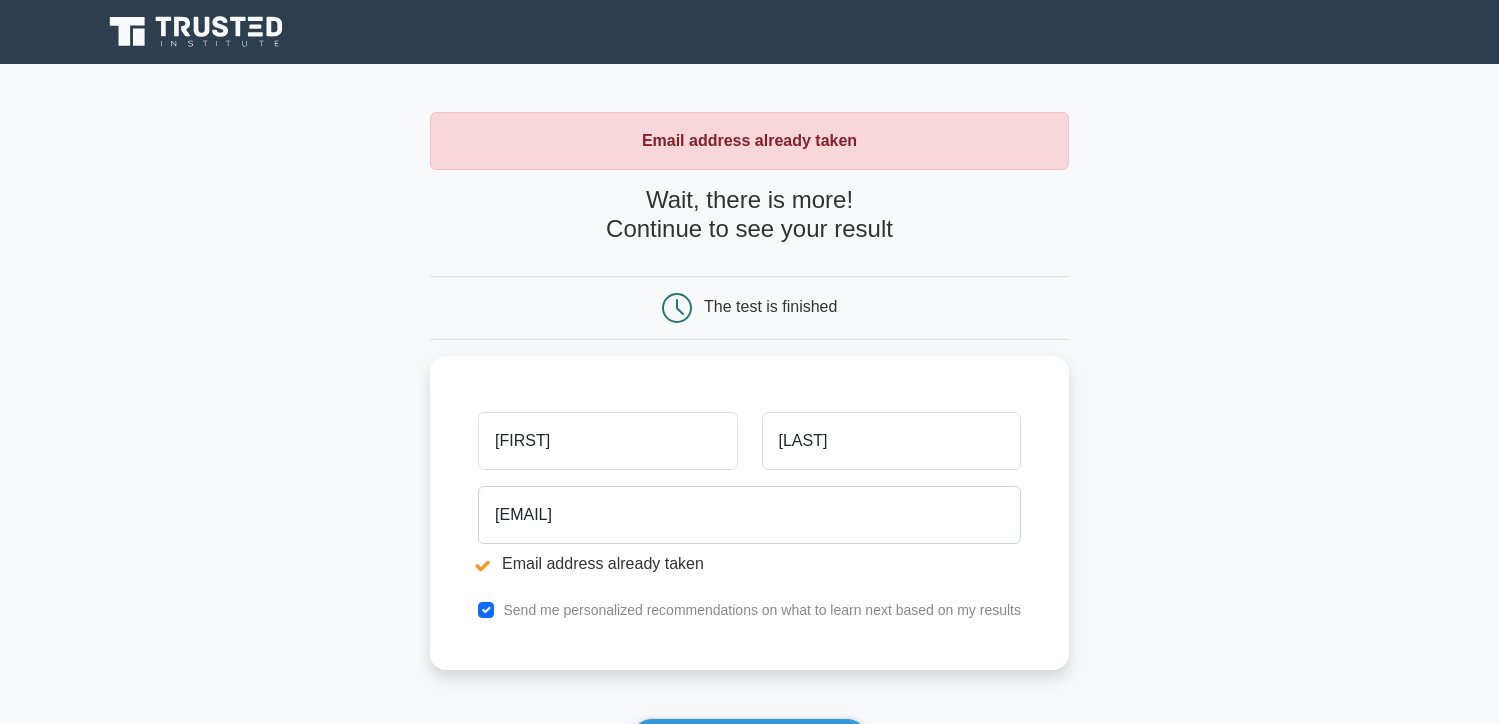 scroll, scrollTop: 0, scrollLeft: 0, axis: both 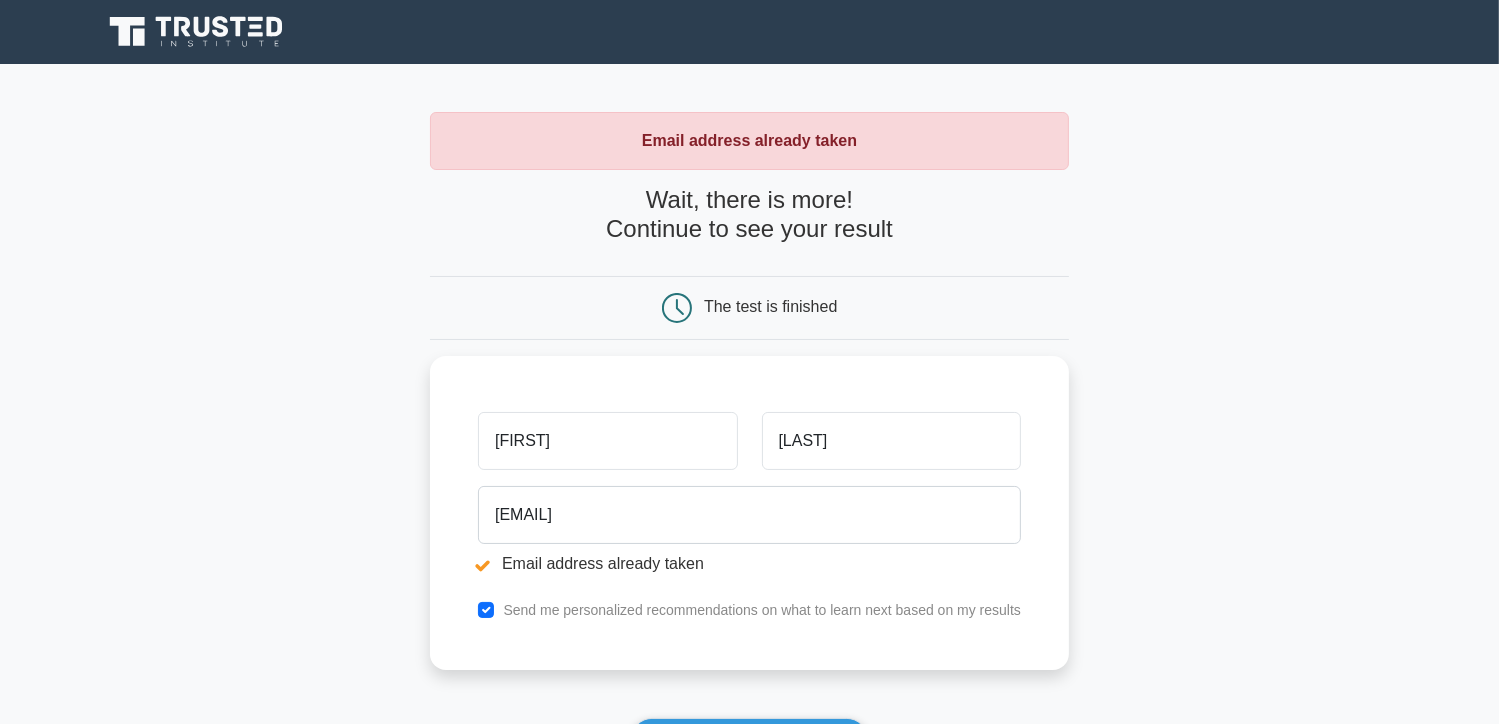 click on "Email address already taken
Wait, there is more! Continue to see your result
The test is finished
Mahmoud" at bounding box center (749, 480) 